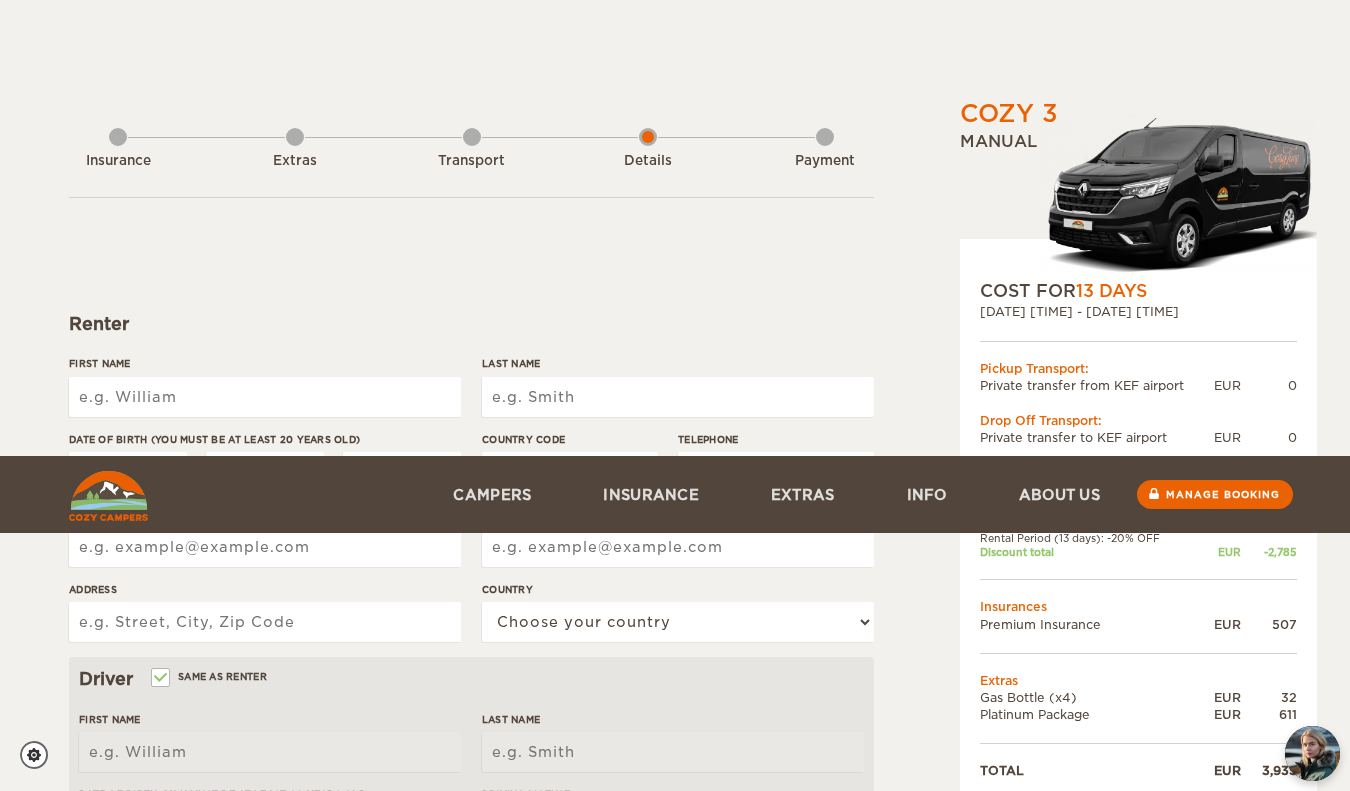 scroll, scrollTop: 456, scrollLeft: 0, axis: vertical 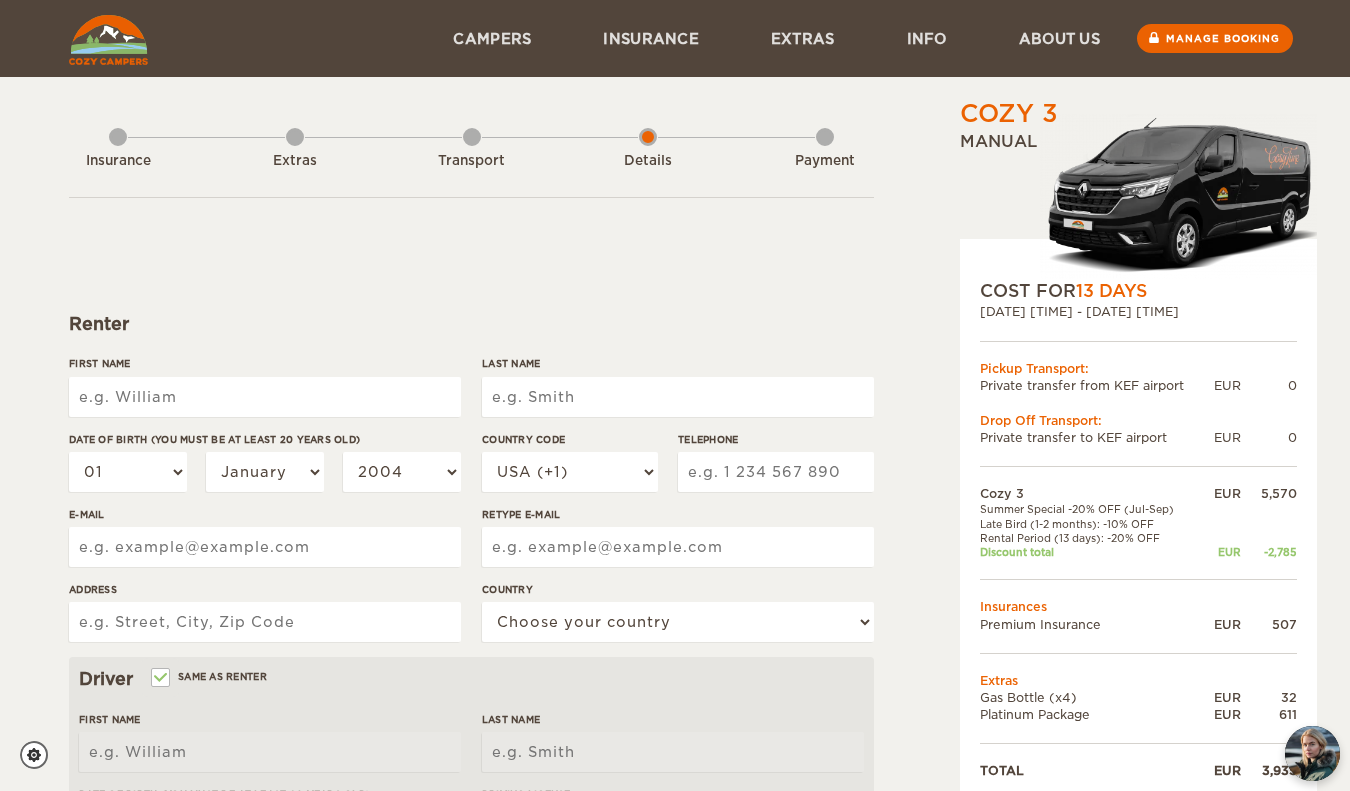 click at bounding box center (108, 40) 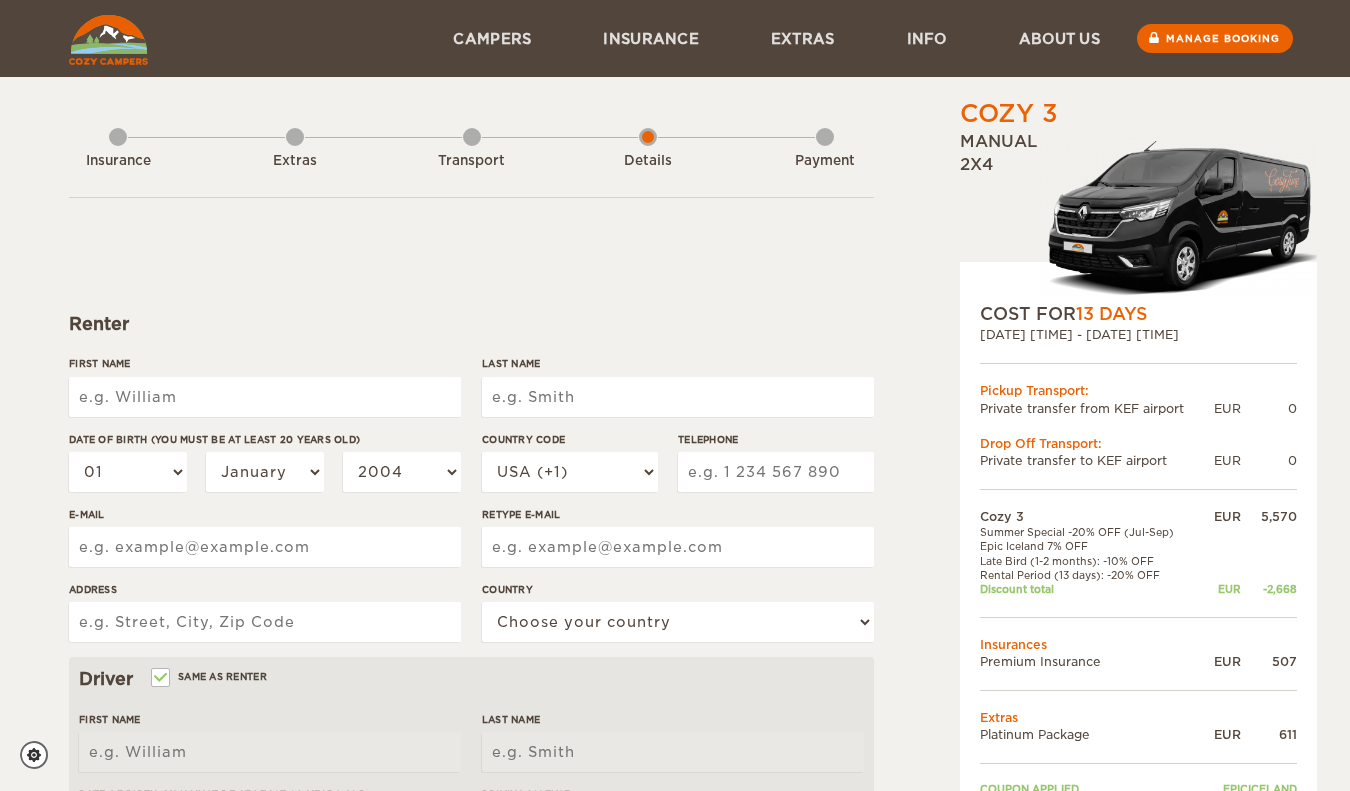 scroll, scrollTop: 0, scrollLeft: 0, axis: both 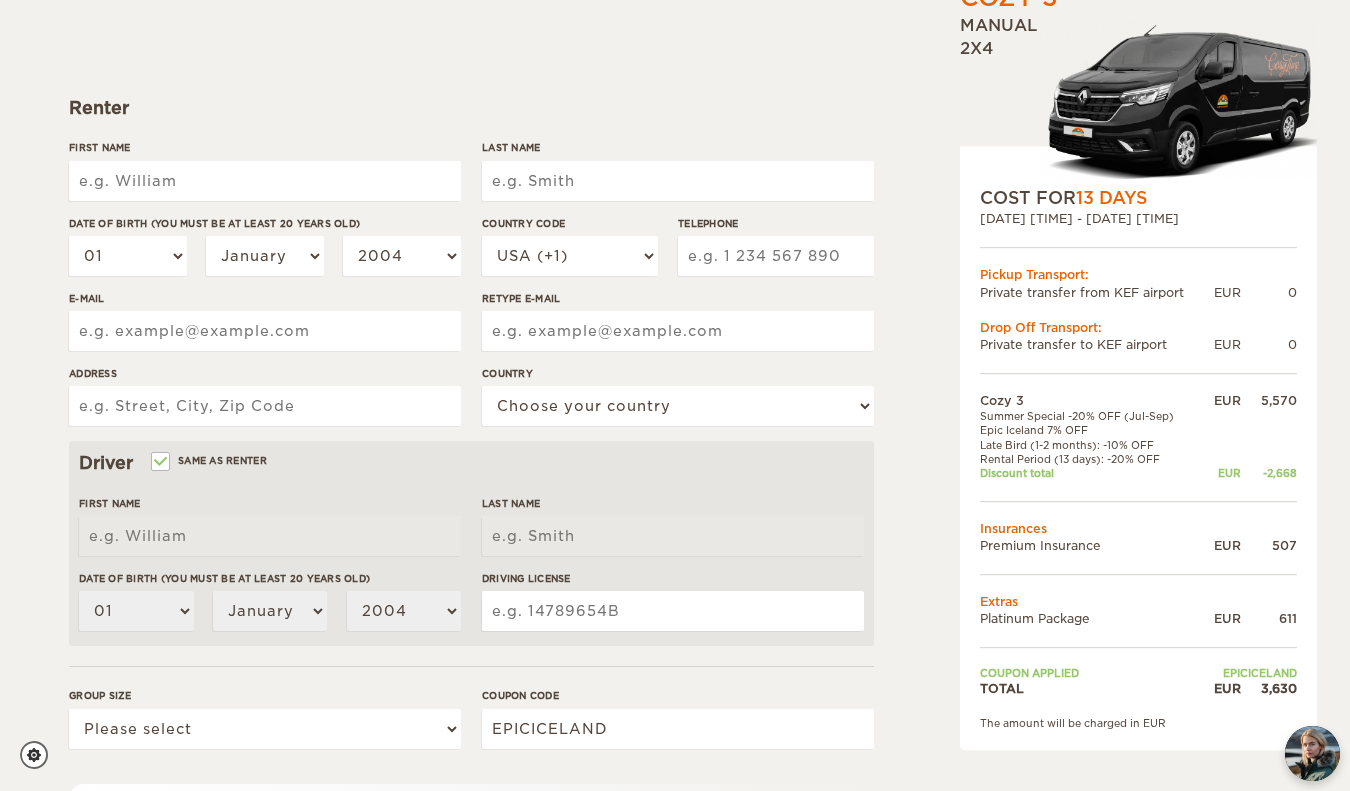 click on "EPICICELAND" at bounding box center [1249, 673] 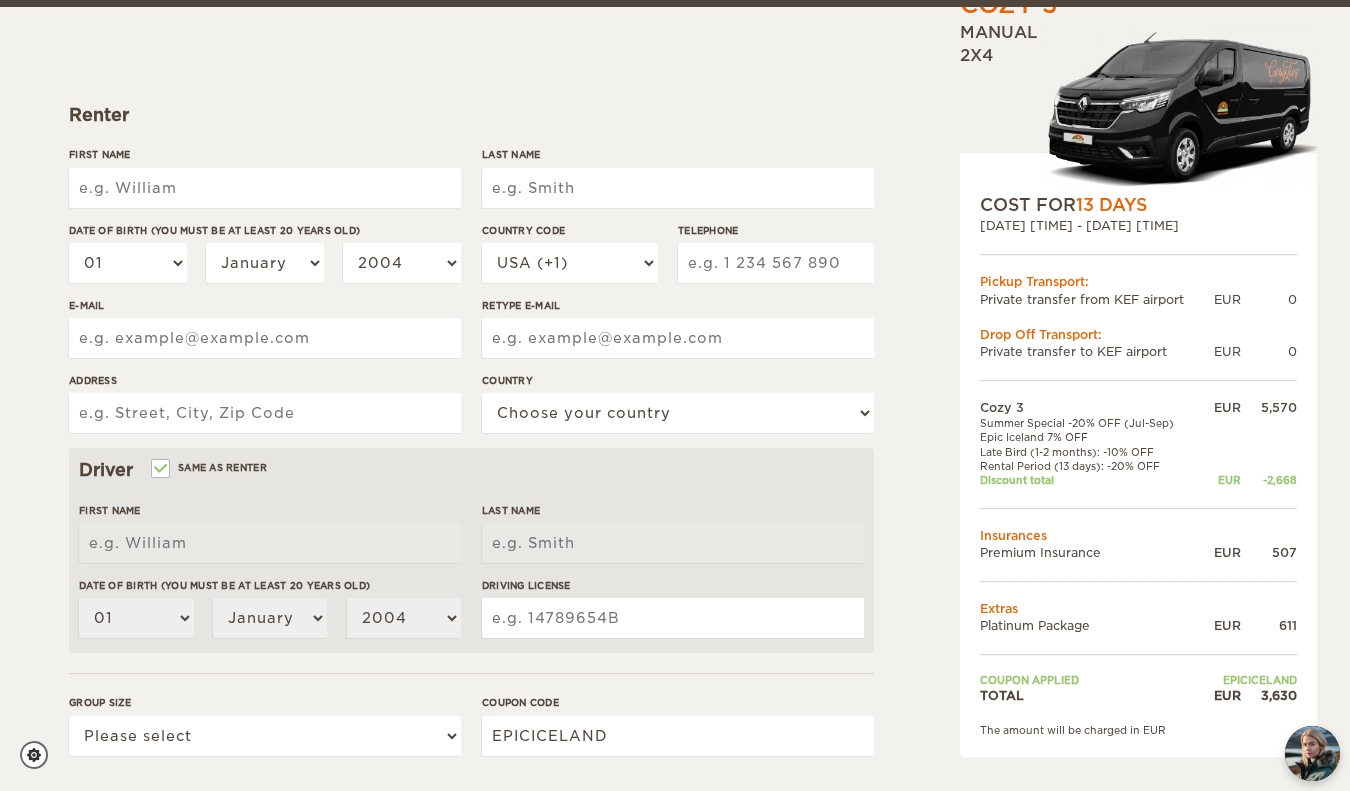scroll, scrollTop: 0, scrollLeft: 0, axis: both 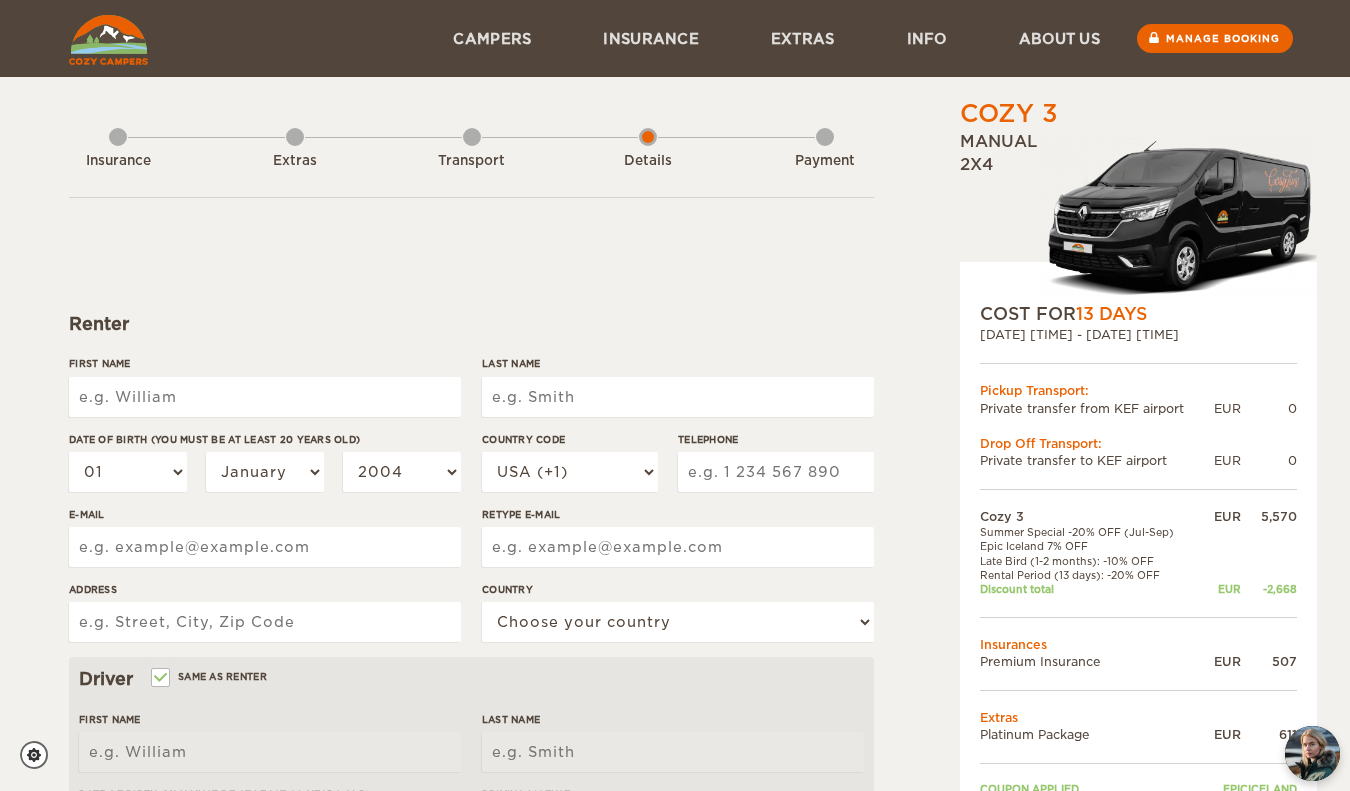 click at bounding box center [1178, 219] 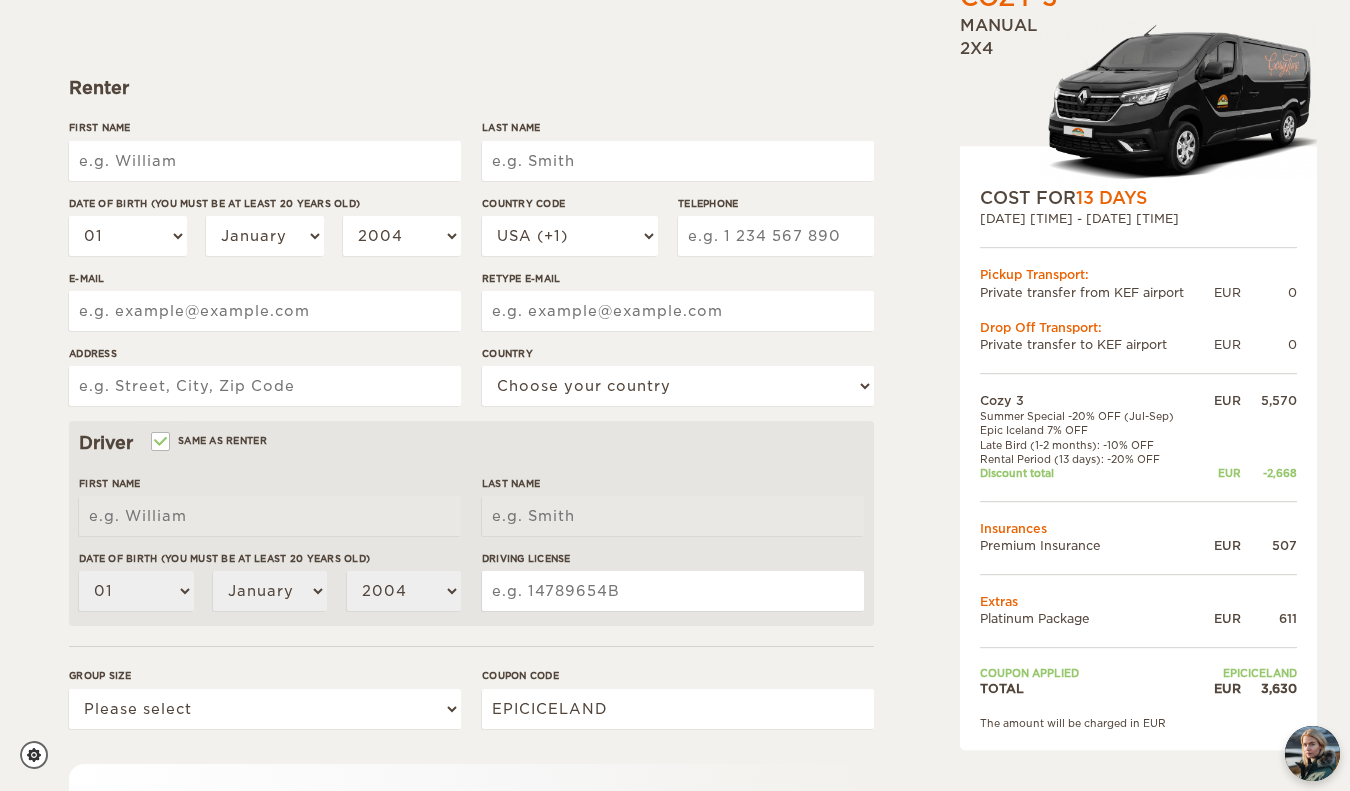 scroll, scrollTop: 238, scrollLeft: 0, axis: vertical 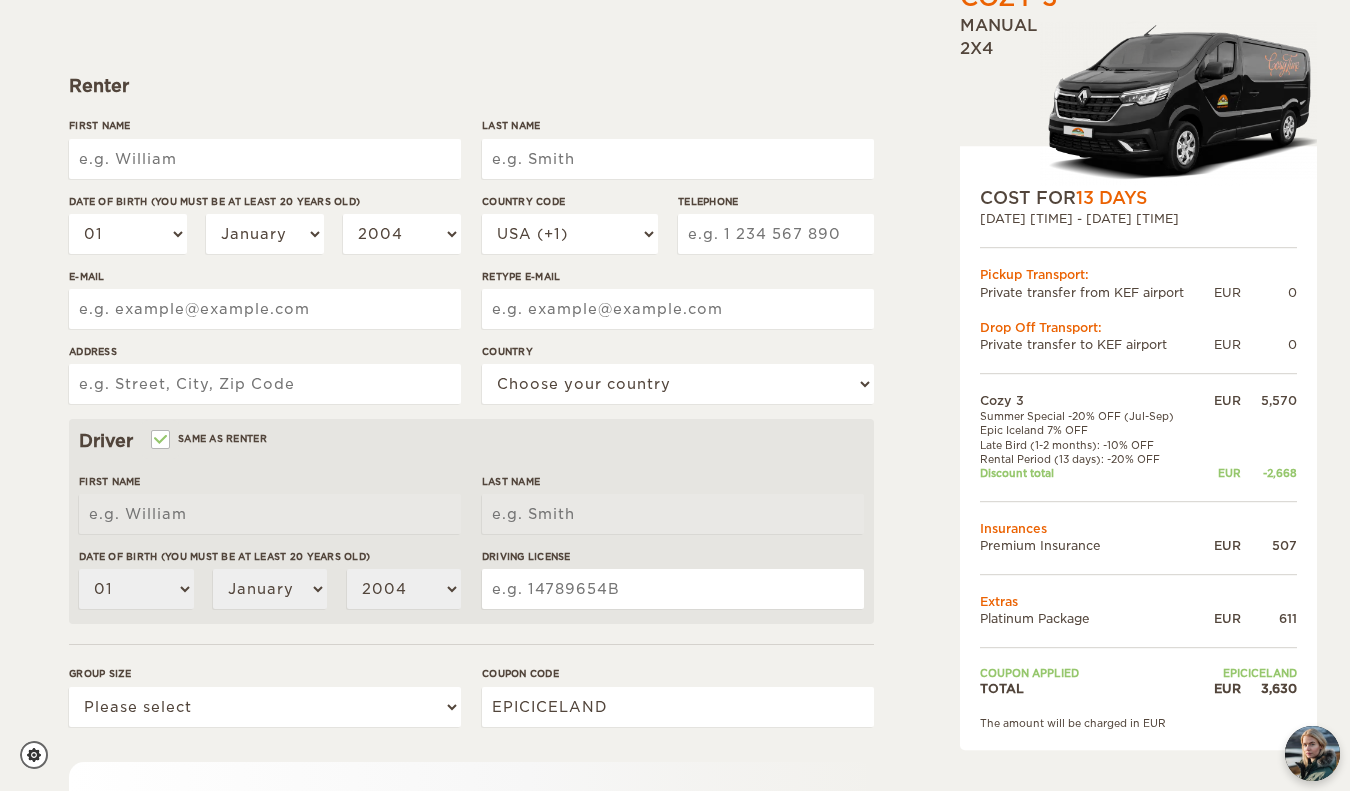 click on "Coupon applied" at bounding box center (1091, 673) 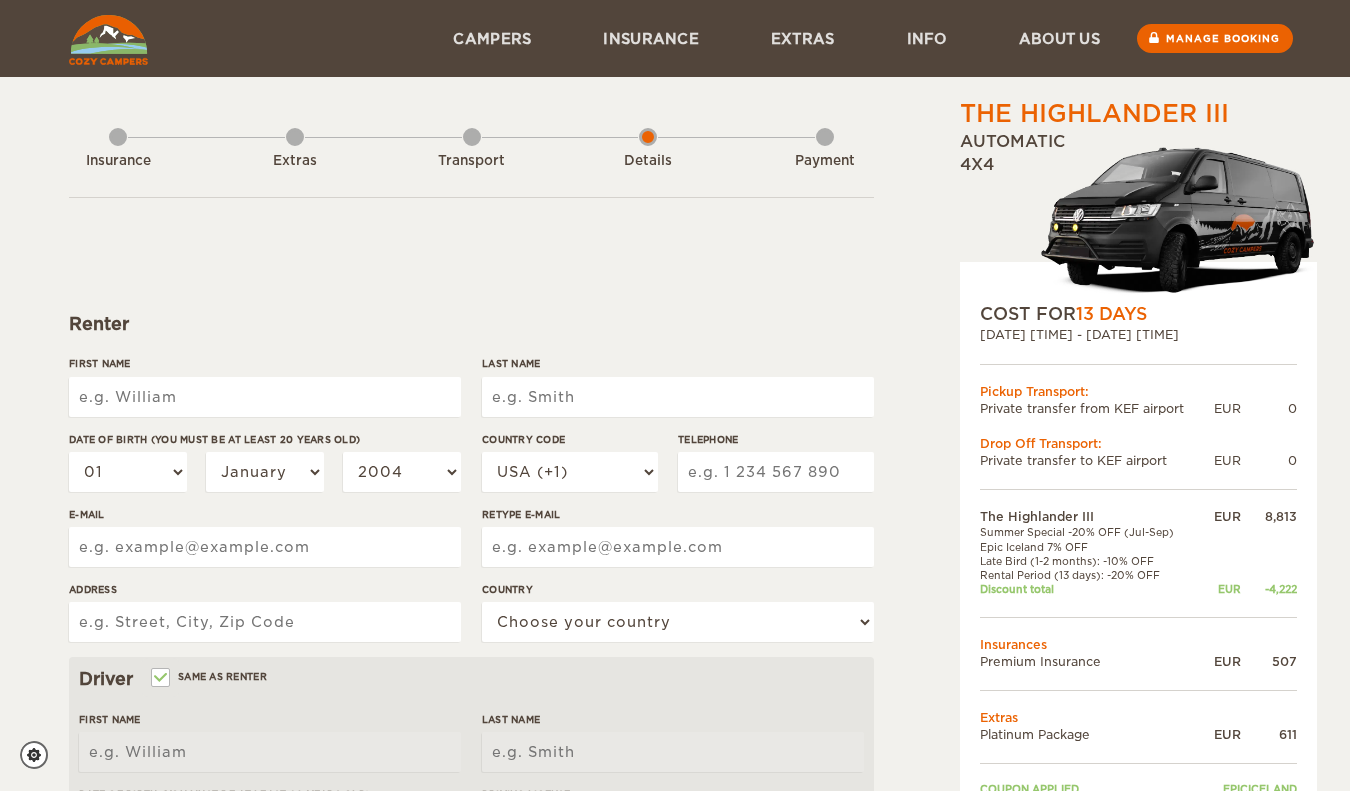 scroll, scrollTop: 0, scrollLeft: 0, axis: both 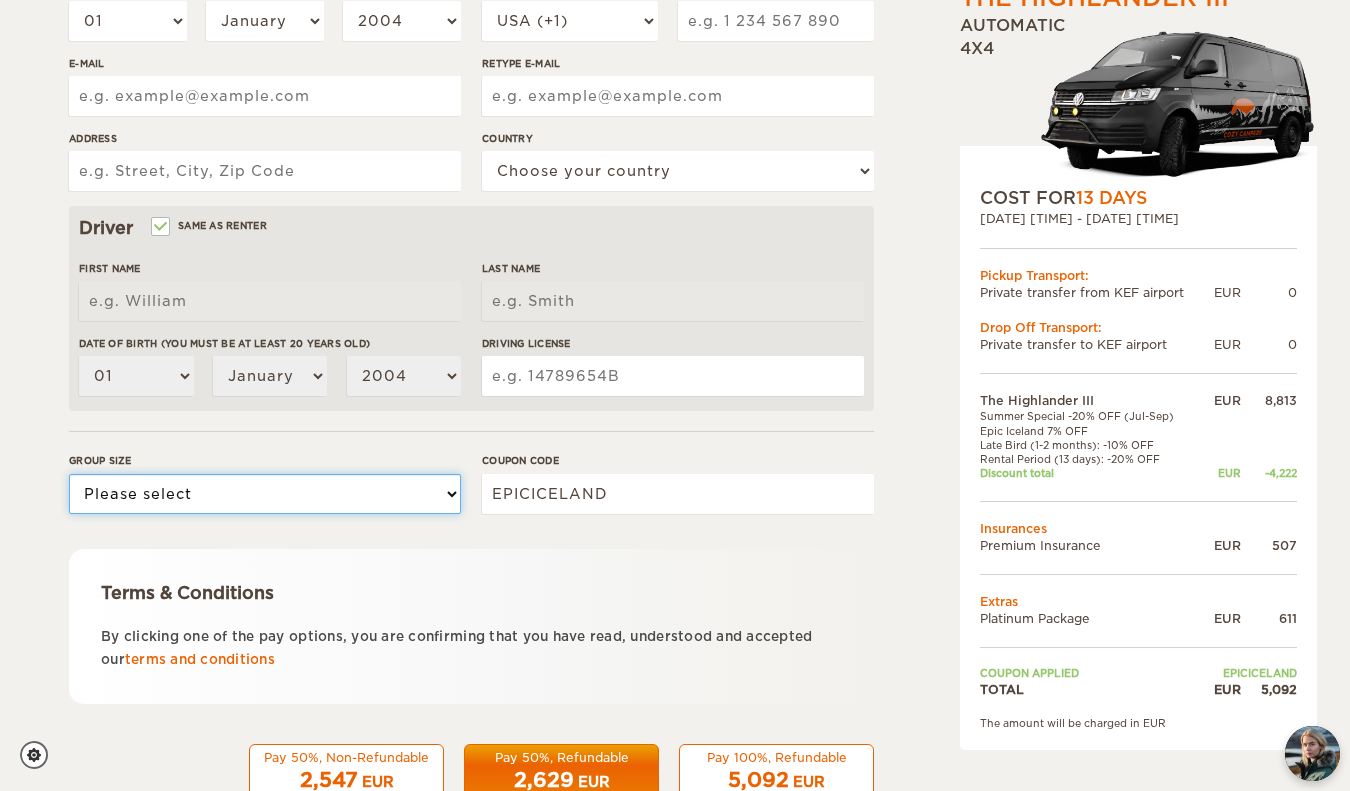 click on "Please select
1 2 3" at bounding box center (265, 494) 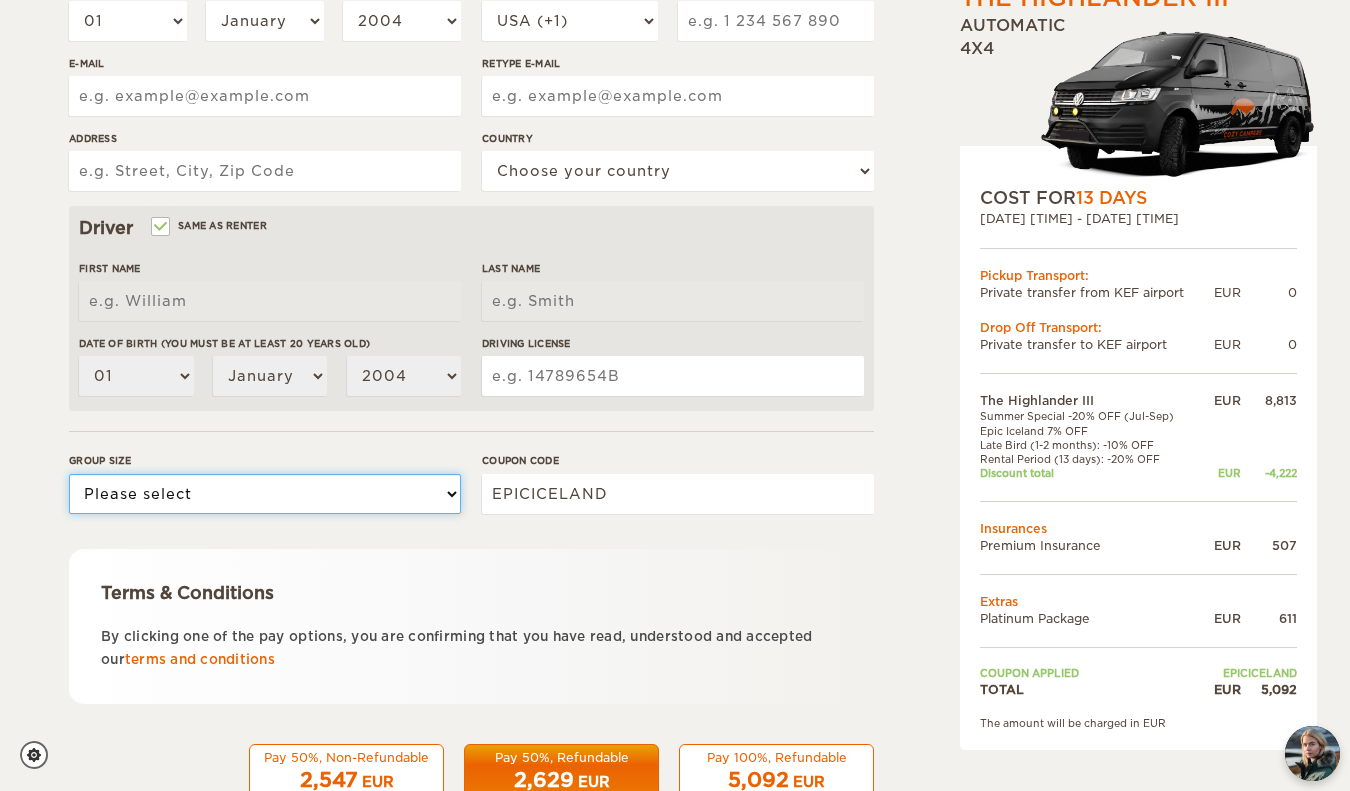 select on "3" 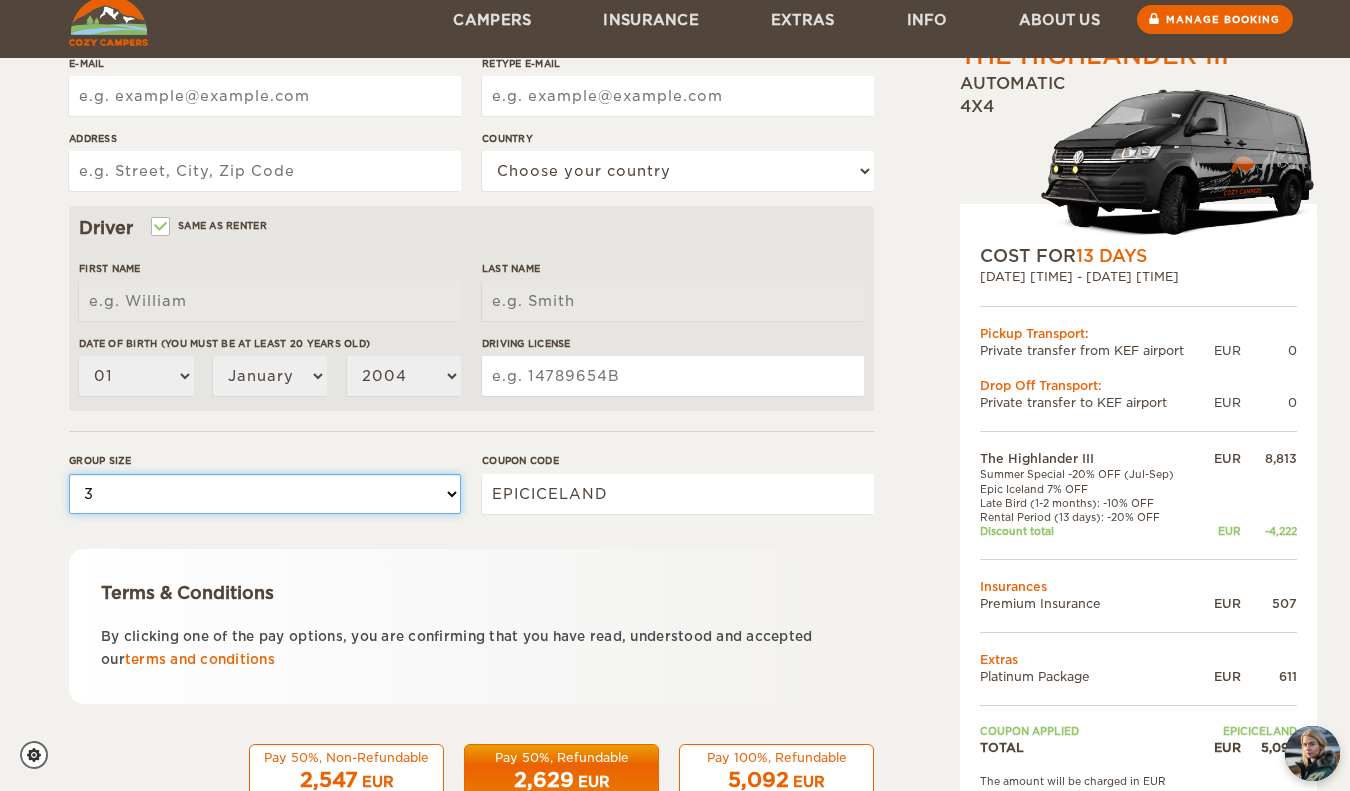 scroll, scrollTop: 509, scrollLeft: 0, axis: vertical 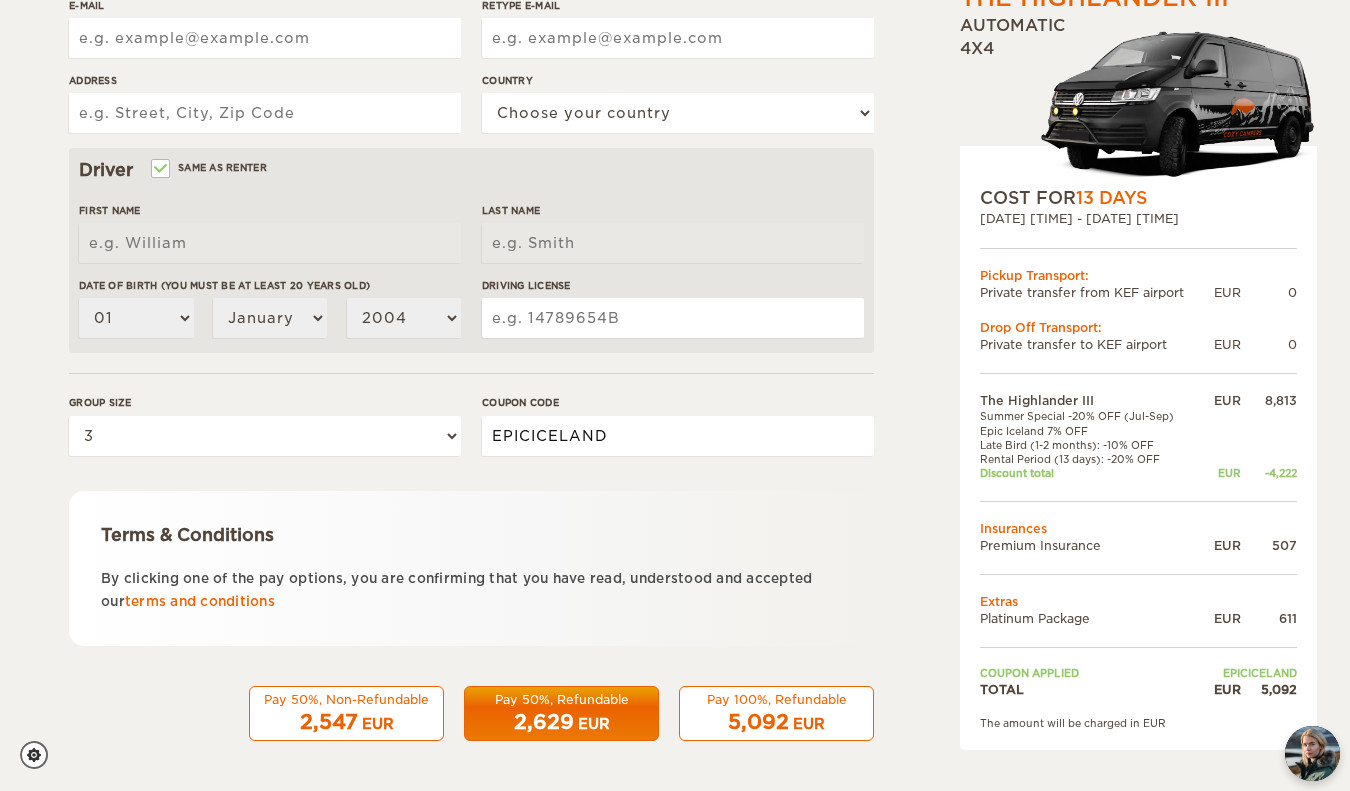 click on "EPICICELAND" at bounding box center [678, 436] 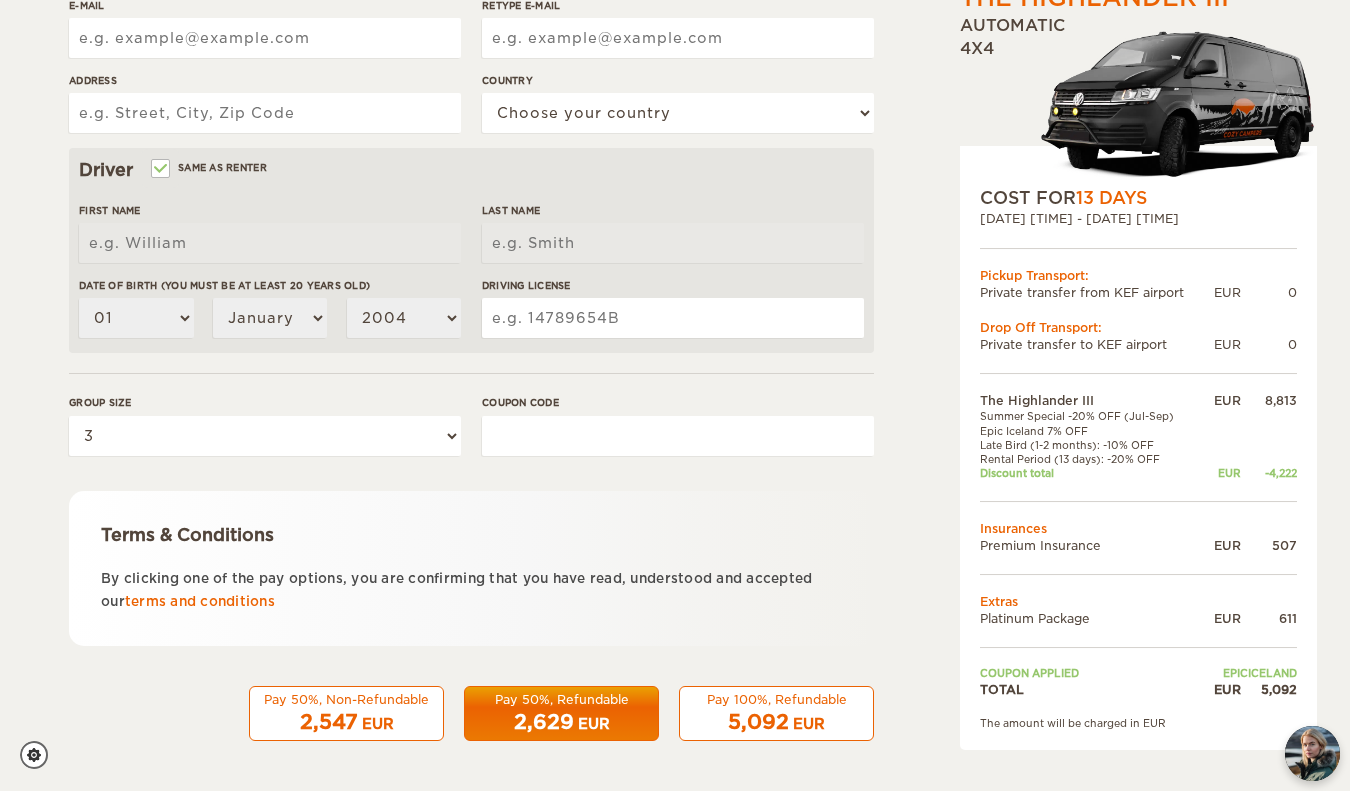 click on "Terms & Conditions
By clicking one of the pay options, you are confirming that you have read, understood and accepted our  terms and conditions" at bounding box center [471, 568] 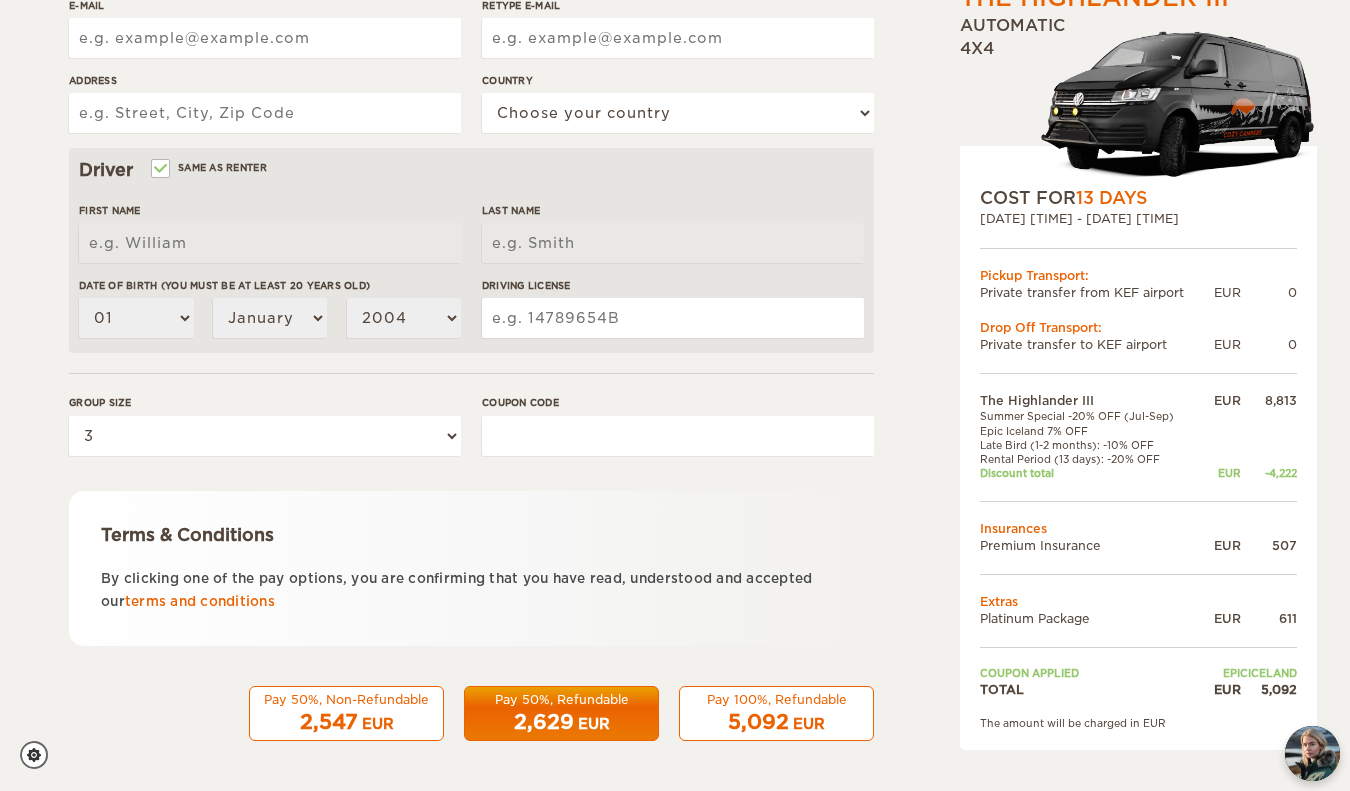 paste on "THANKYOU" 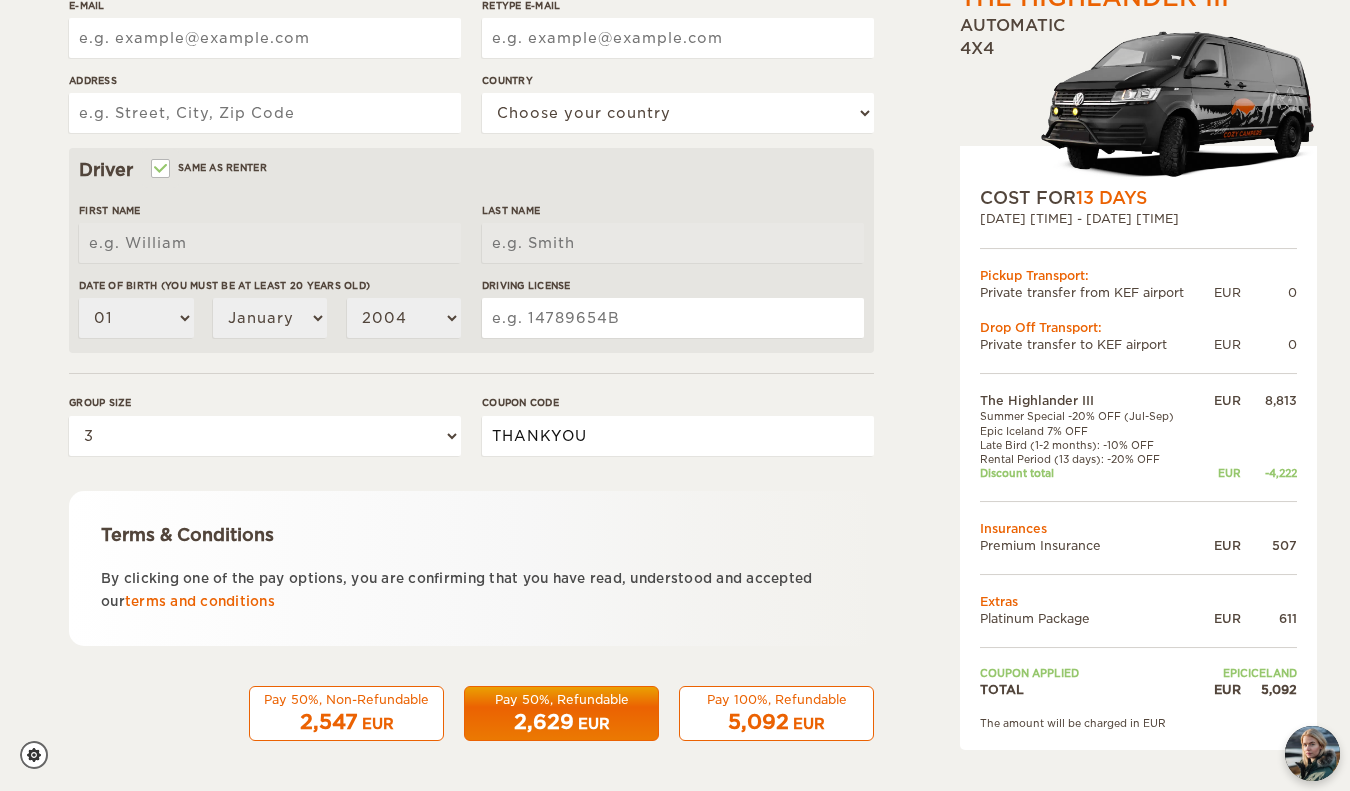 type on "THANKYOU" 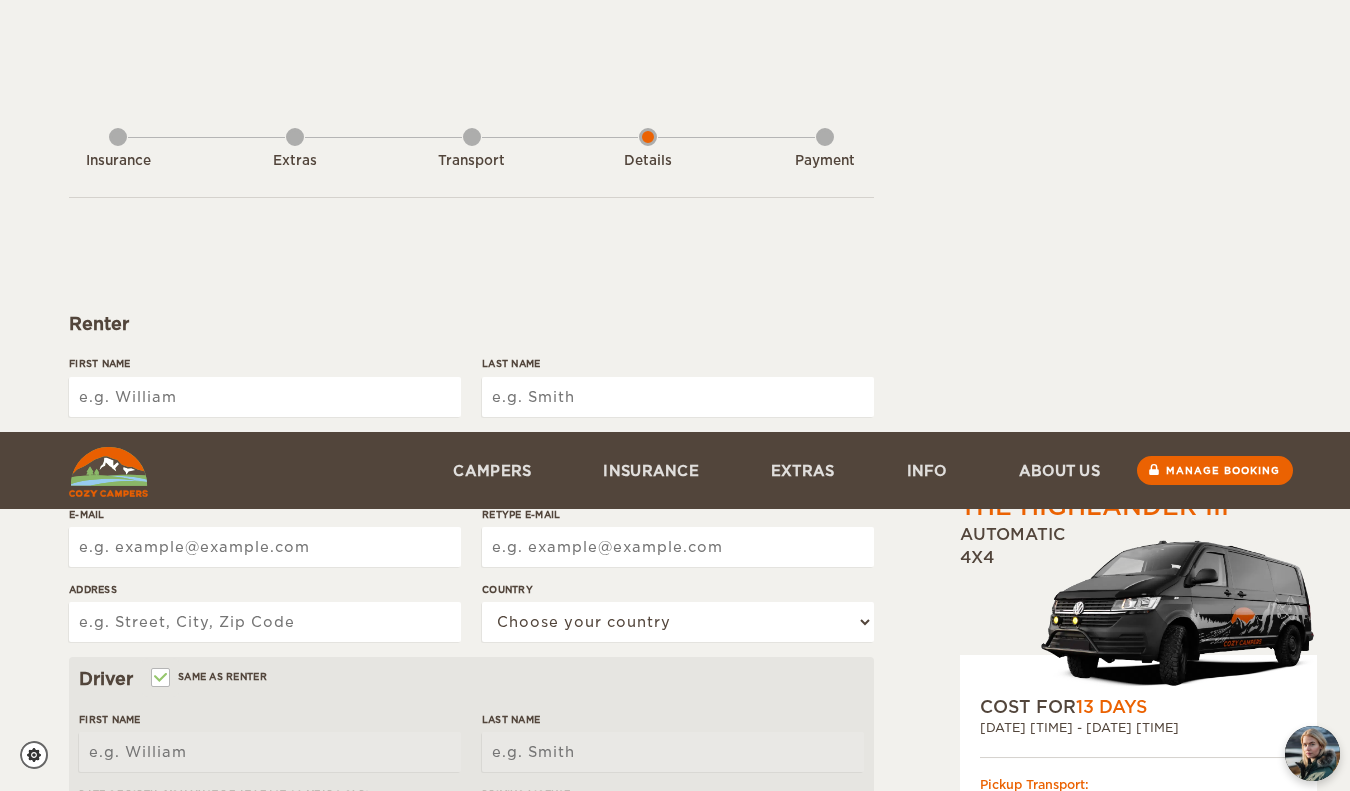 scroll, scrollTop: 509, scrollLeft: 0, axis: vertical 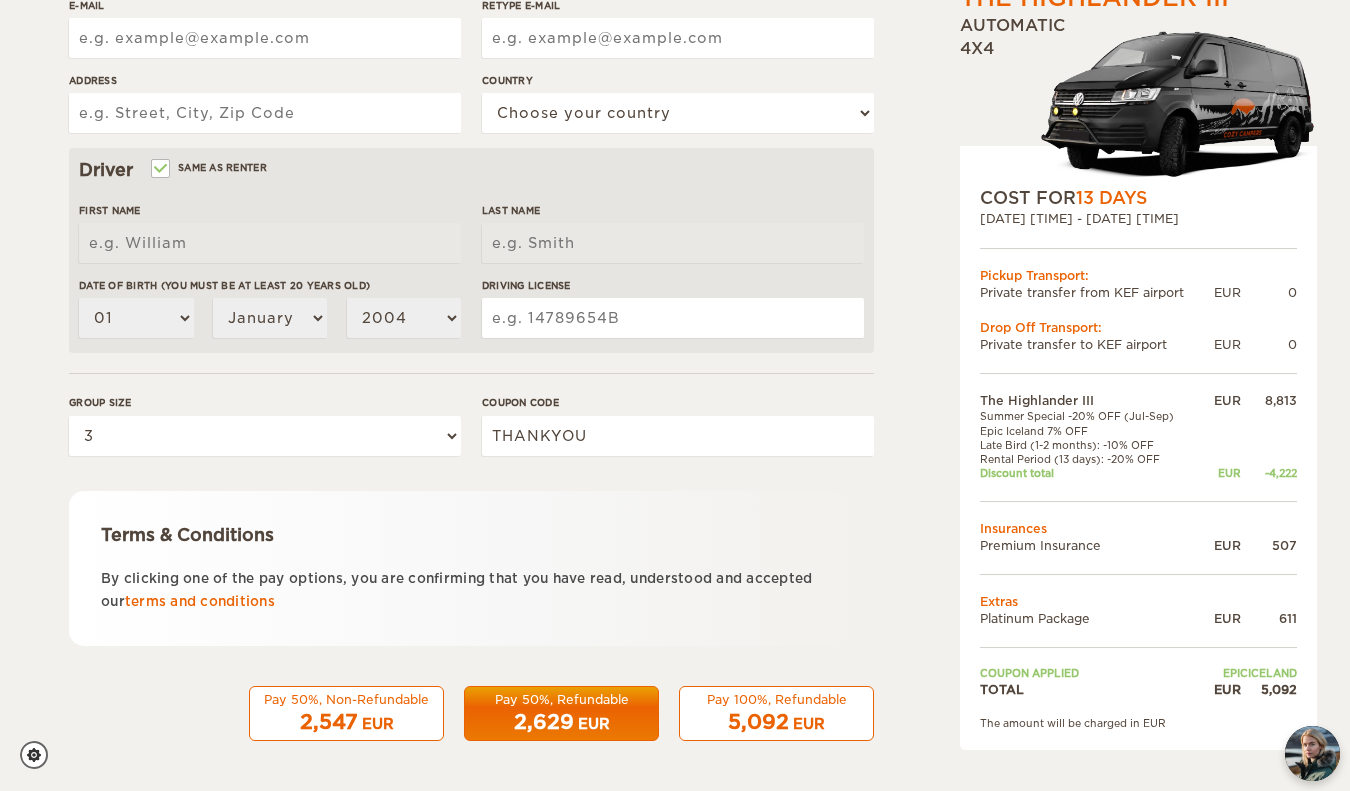 click on "Pay 100%, Refundable" at bounding box center (346, 699) 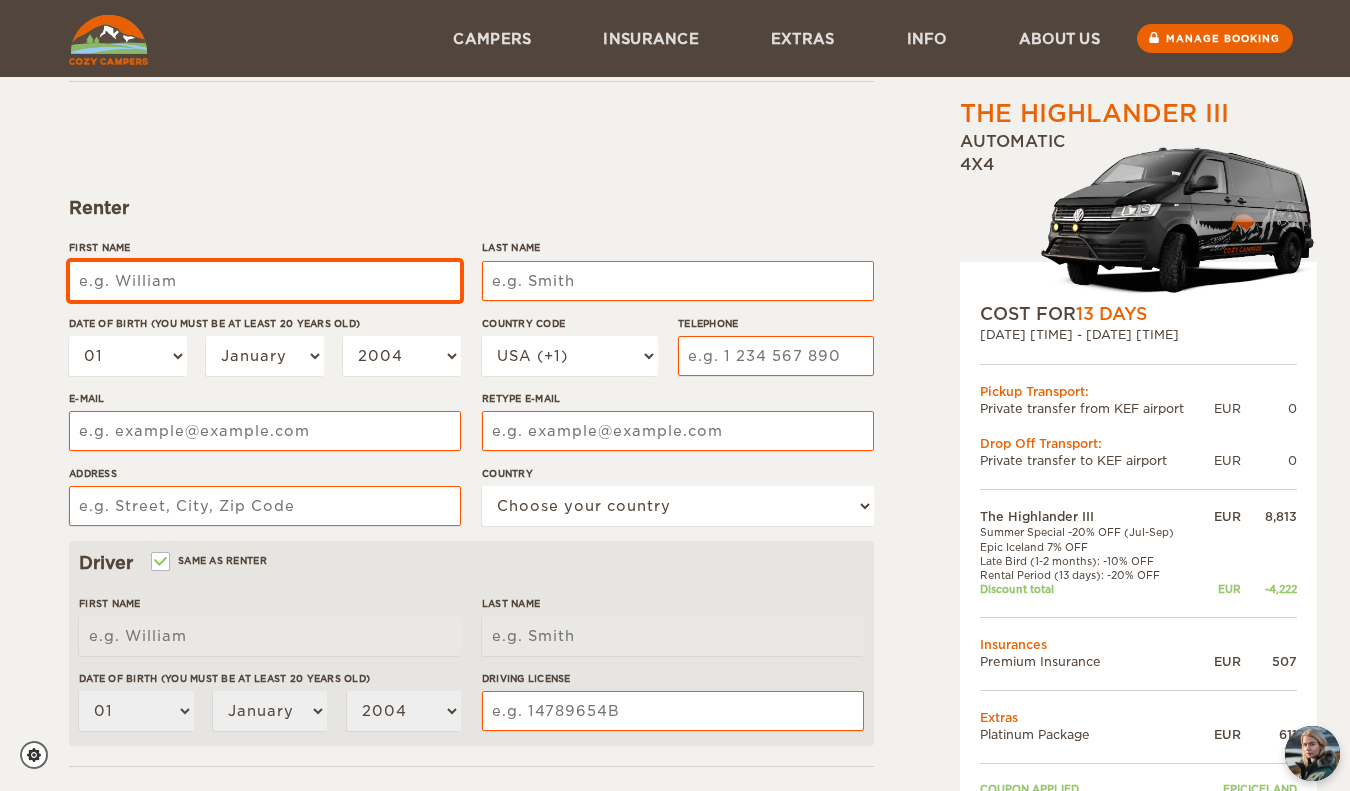 scroll, scrollTop: 509, scrollLeft: 0, axis: vertical 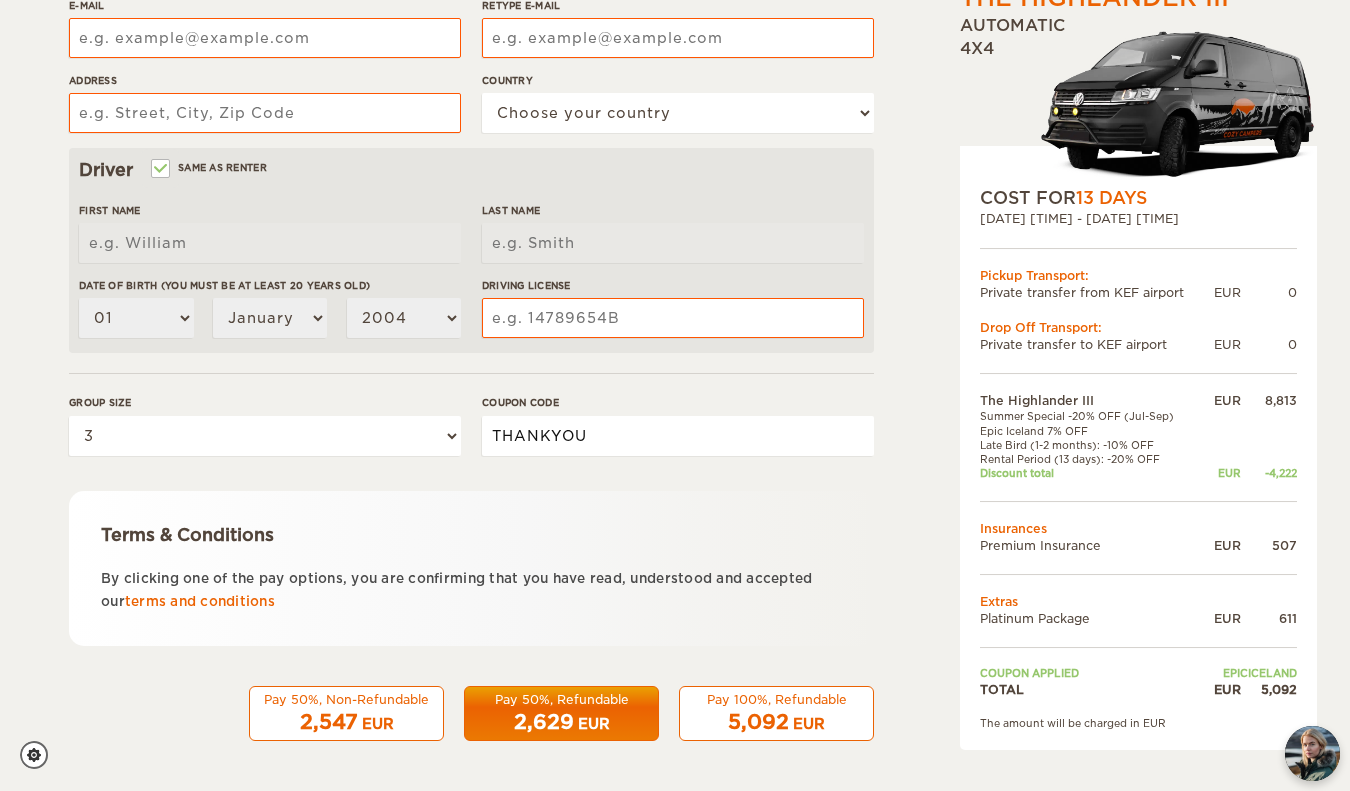 click on "THANKYOU" at bounding box center (678, 436) 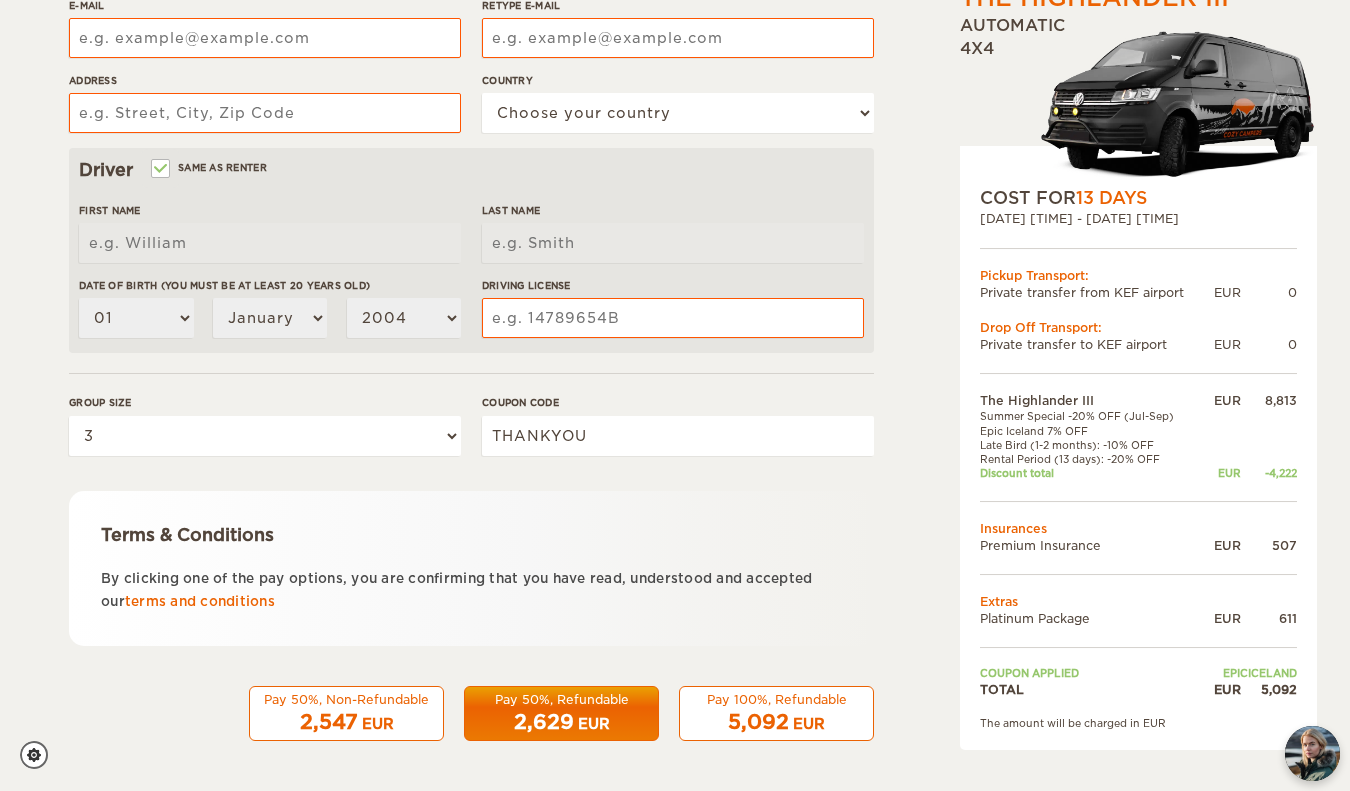 click on "The Highlander III
EUR
8,813
Summer Special -20% OFF (Jul-Sep)
Epic Iceland 7% OFF
Late Bird (1-2 months): -10% OFF
Rental Period (13 days): -20% OFF
Discount total
EUR
-4,222
Insurances
Premium Insurance
EUR
507
Extras
Platinum Package
EUR
611
Coupon applied
EPICICELAND
TOTAL
EUR
5,092" at bounding box center [1138, 561] 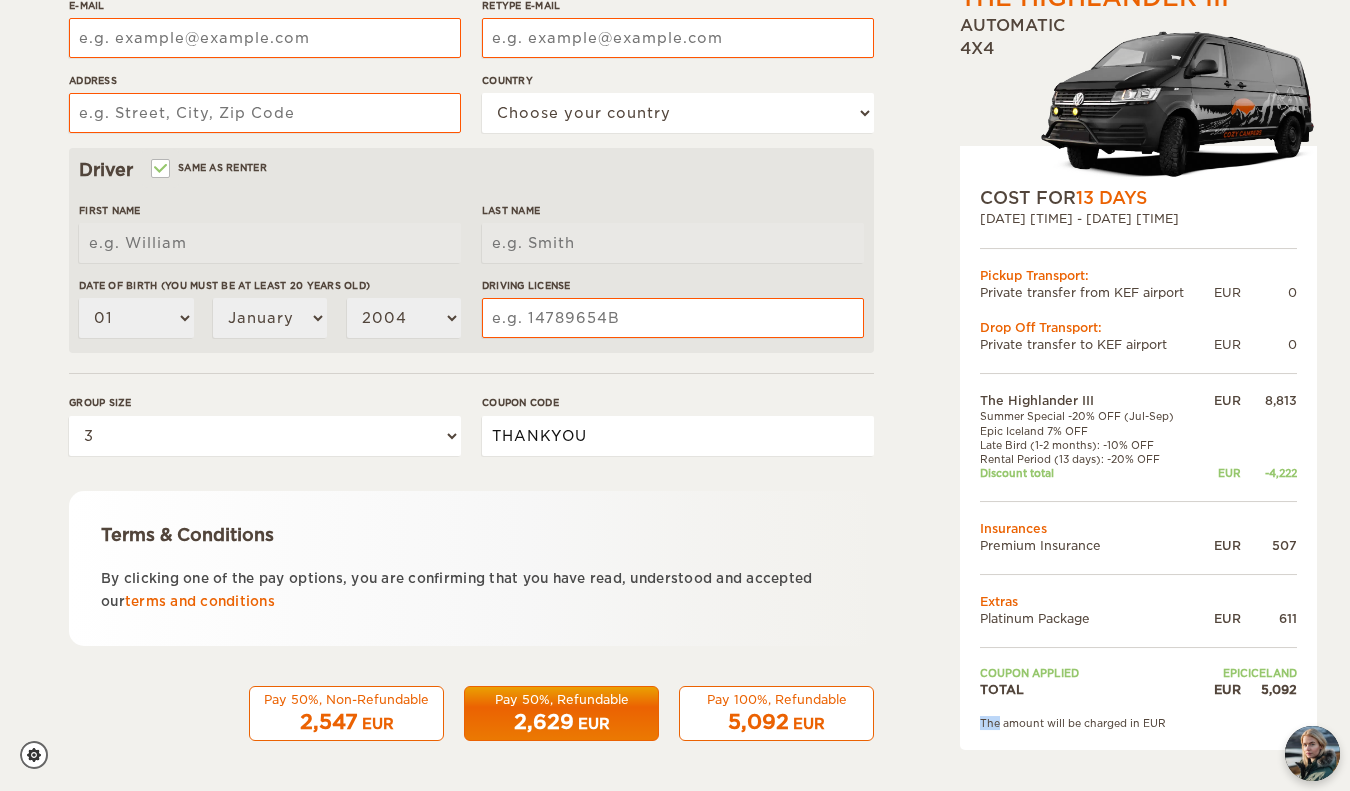 click on "THANKYOU" at bounding box center (678, 436) 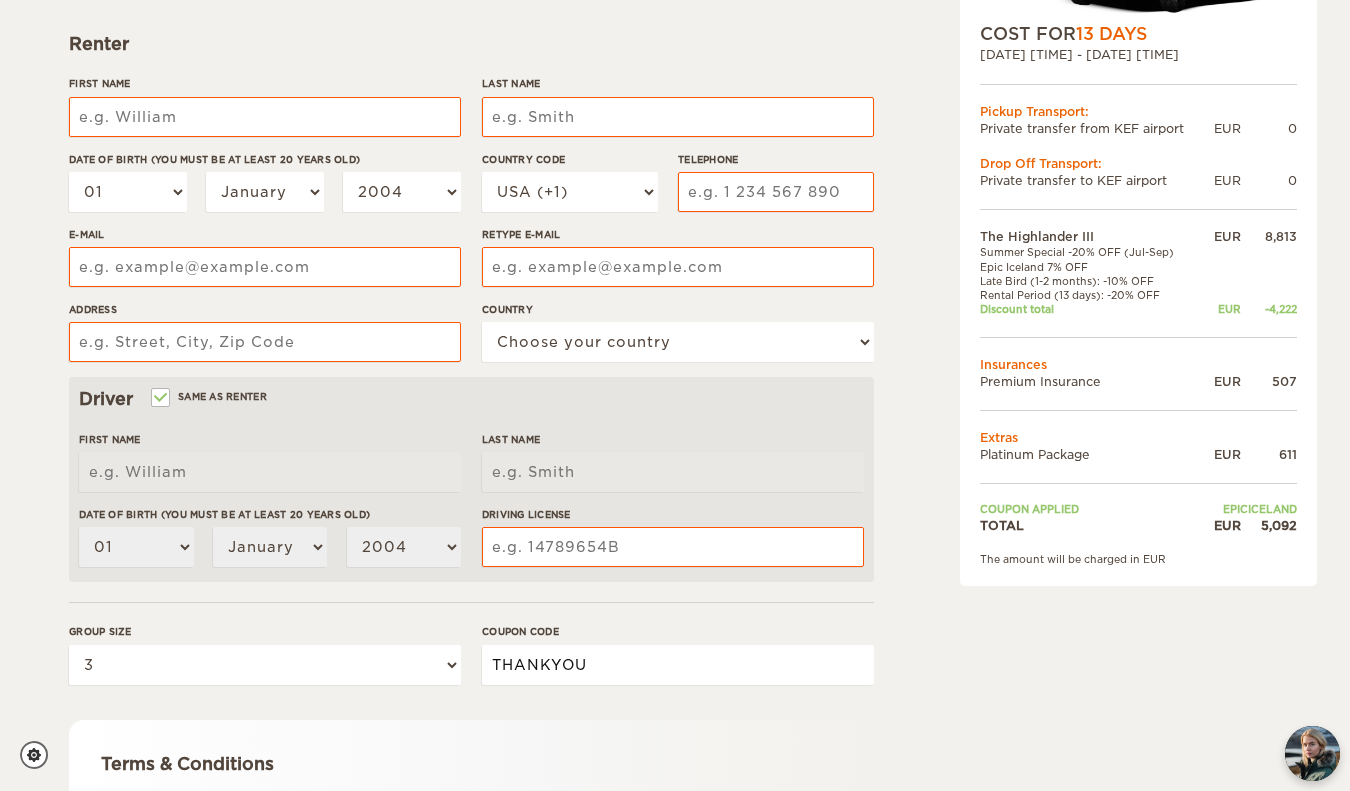 scroll, scrollTop: 0, scrollLeft: 0, axis: both 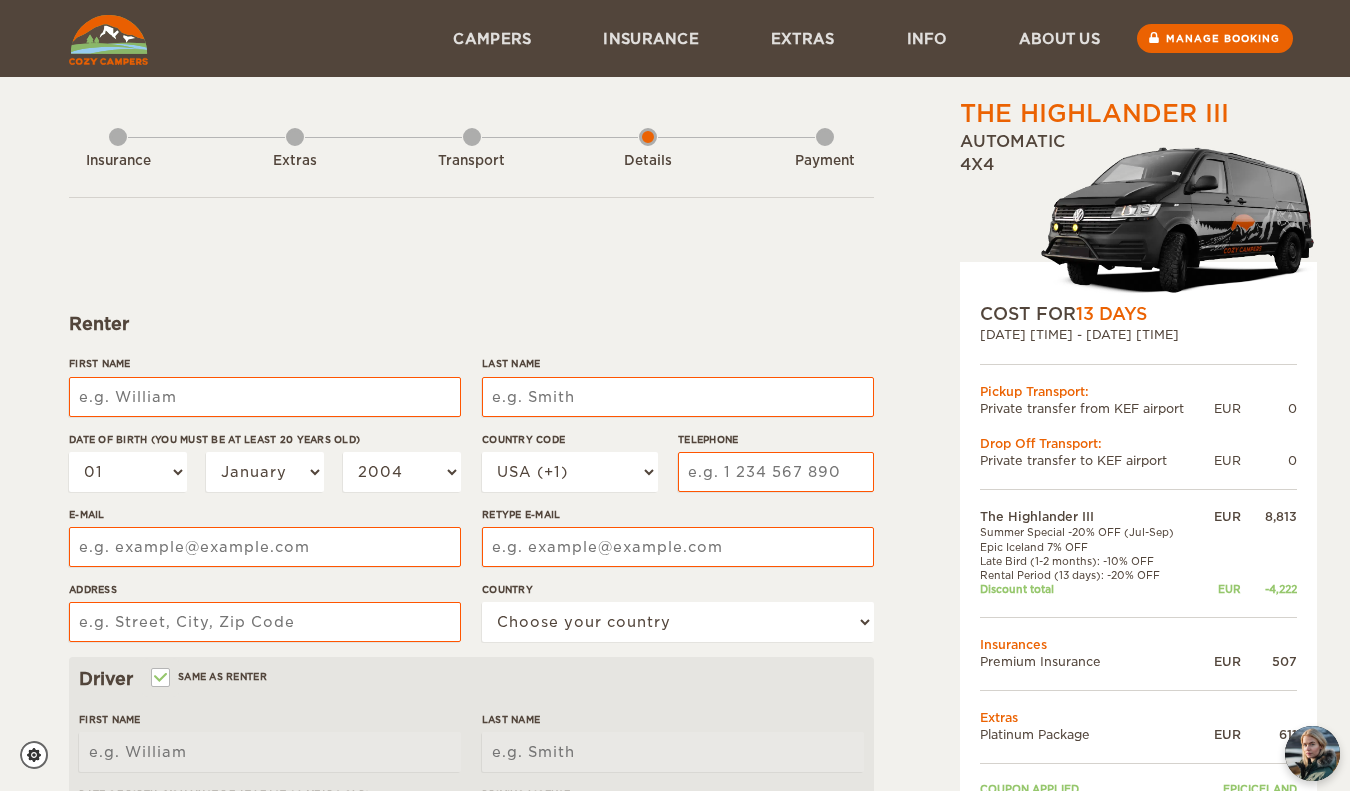 click on "Transport" at bounding box center (472, 157) 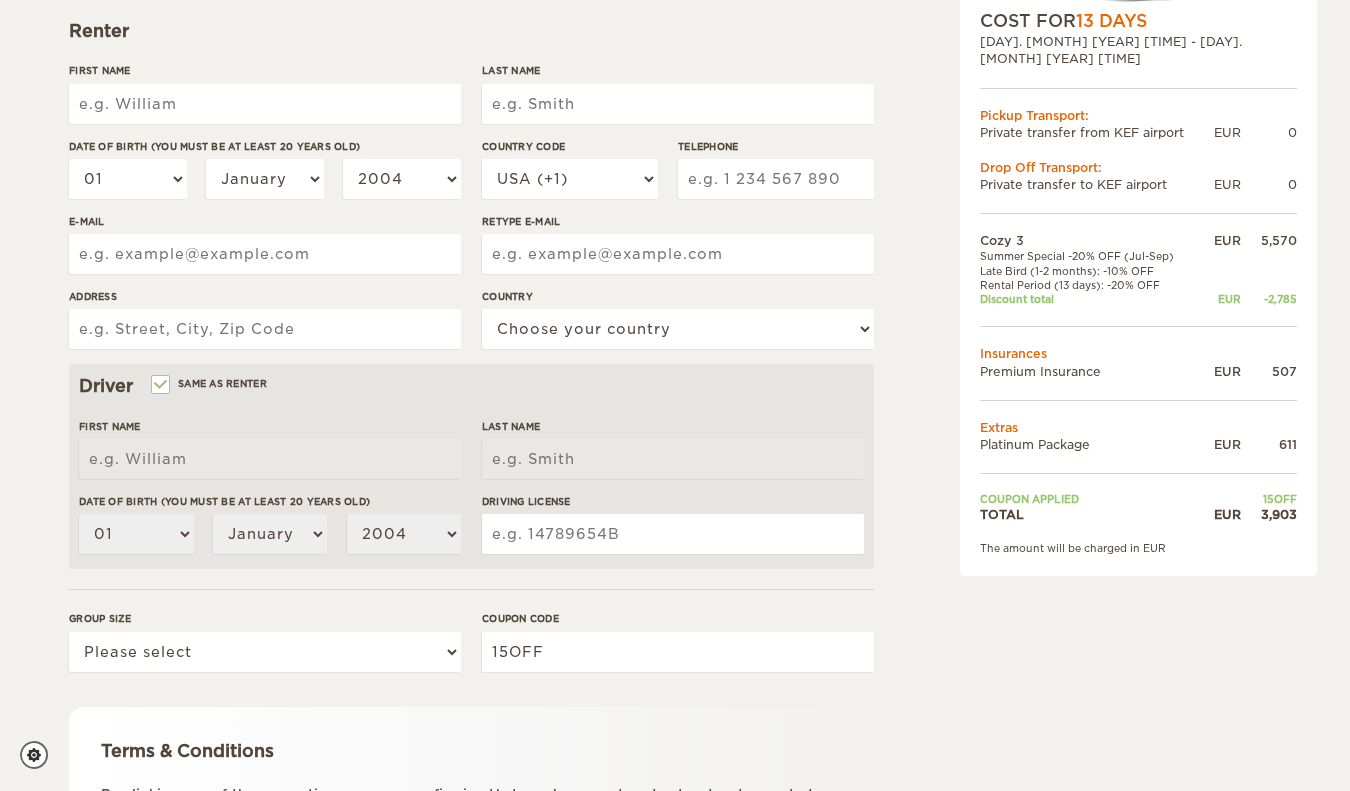 scroll, scrollTop: 0, scrollLeft: 0, axis: both 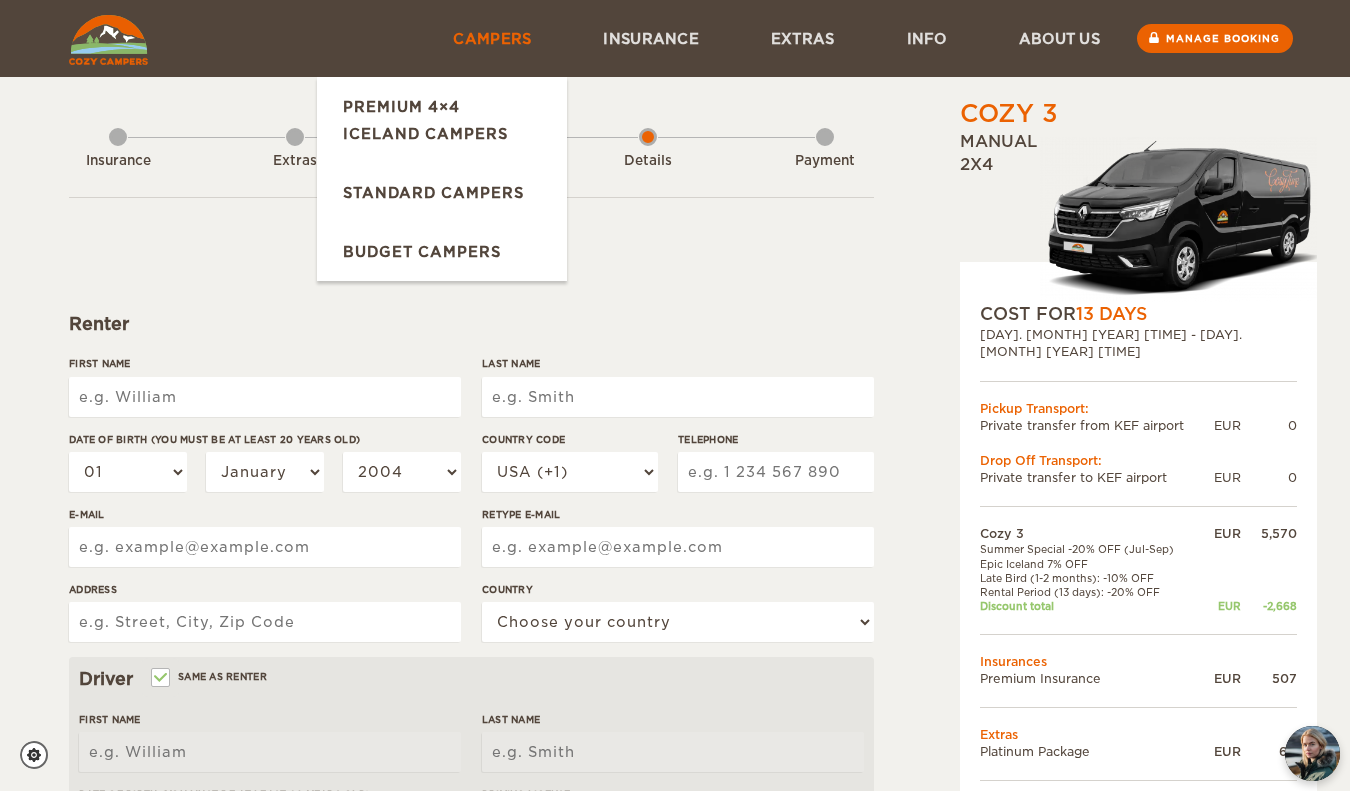 click on "Campers" at bounding box center (492, 38) 